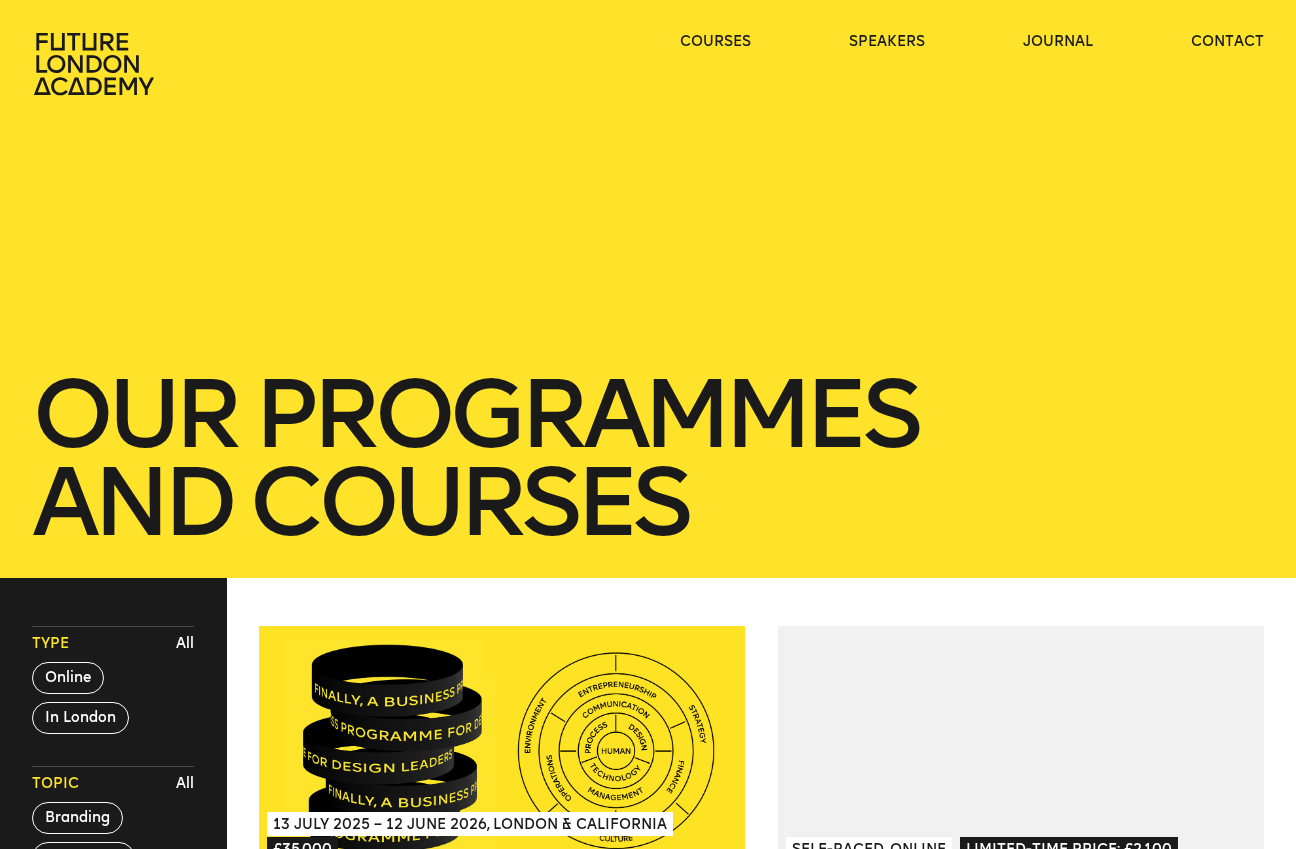 scroll, scrollTop: 0, scrollLeft: 0, axis: both 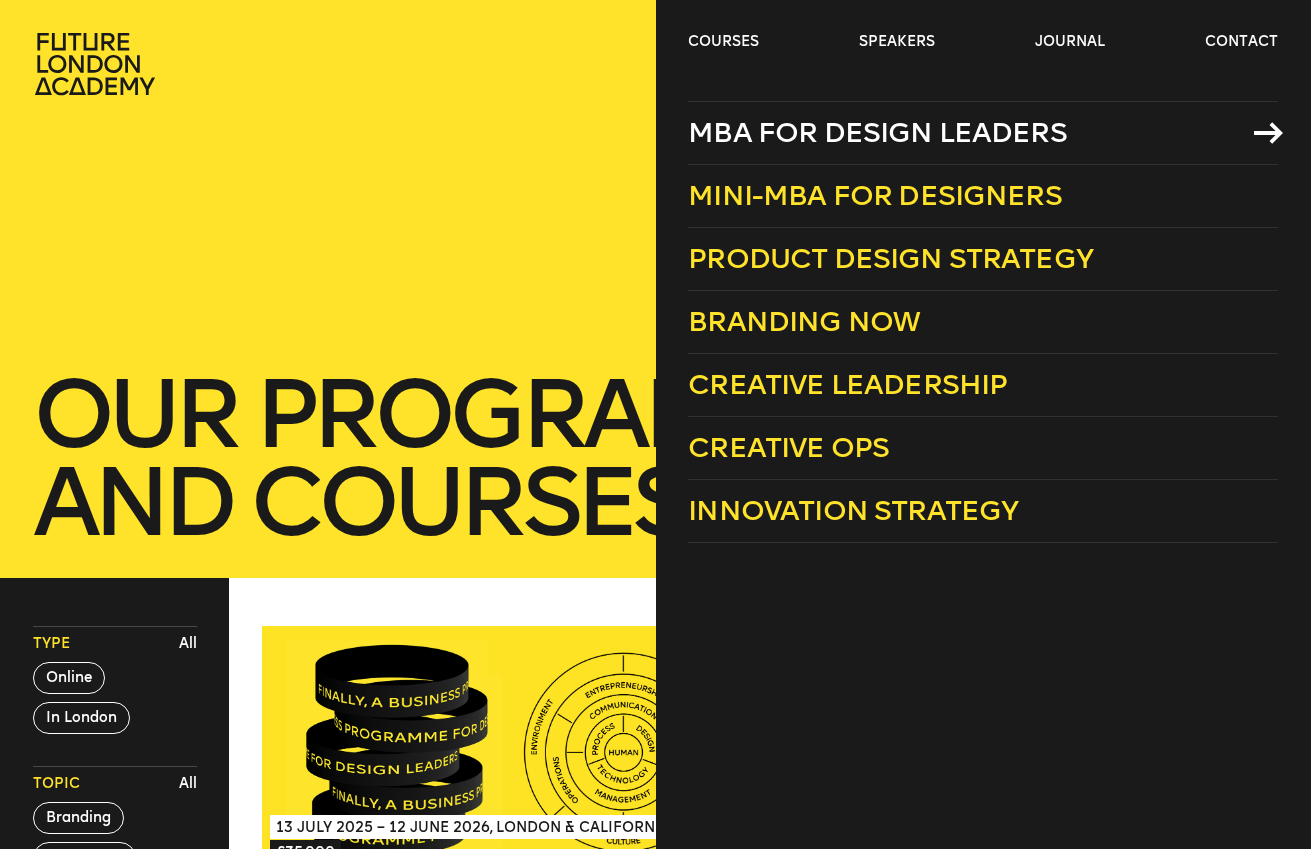 click on "MBA for Design Leaders" at bounding box center [877, 132] 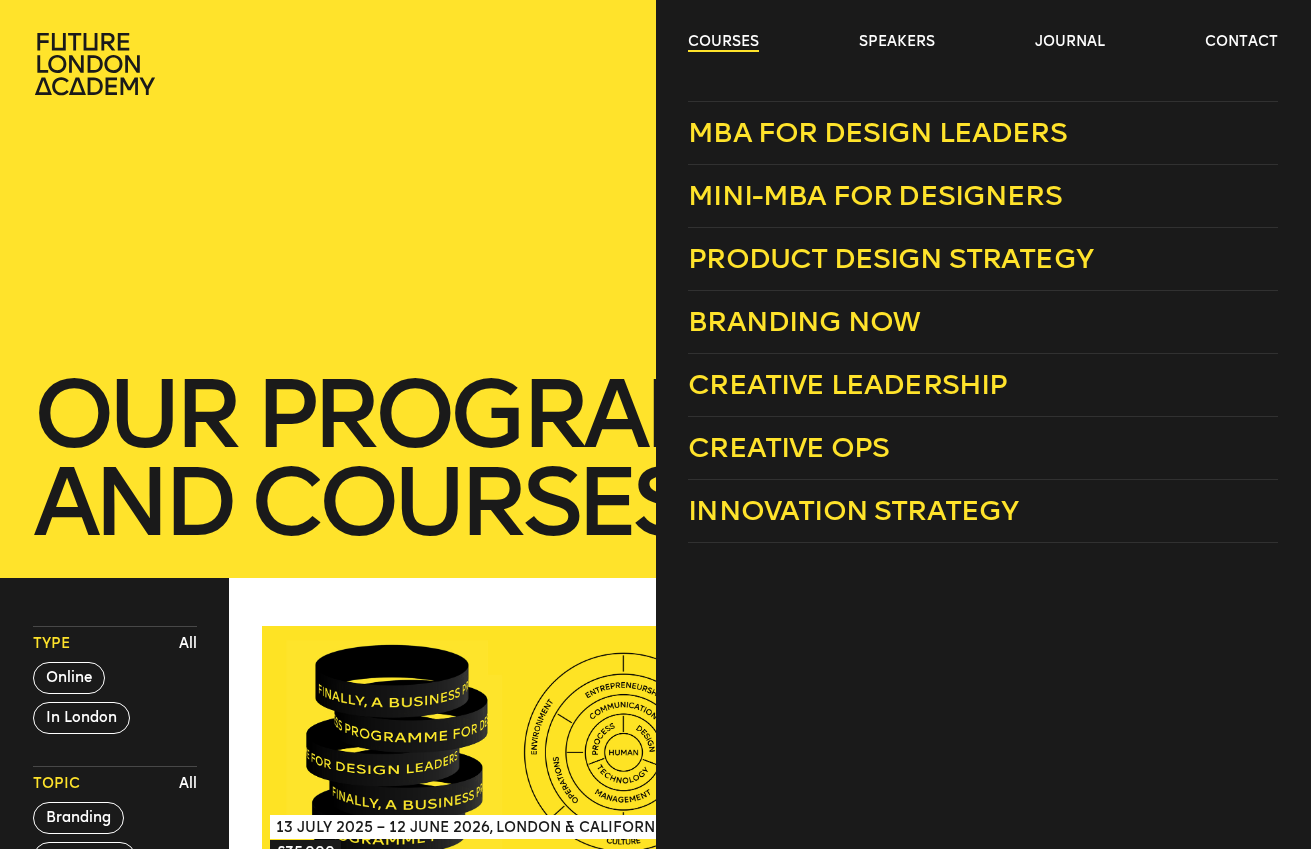 click on "courses" at bounding box center (723, 42) 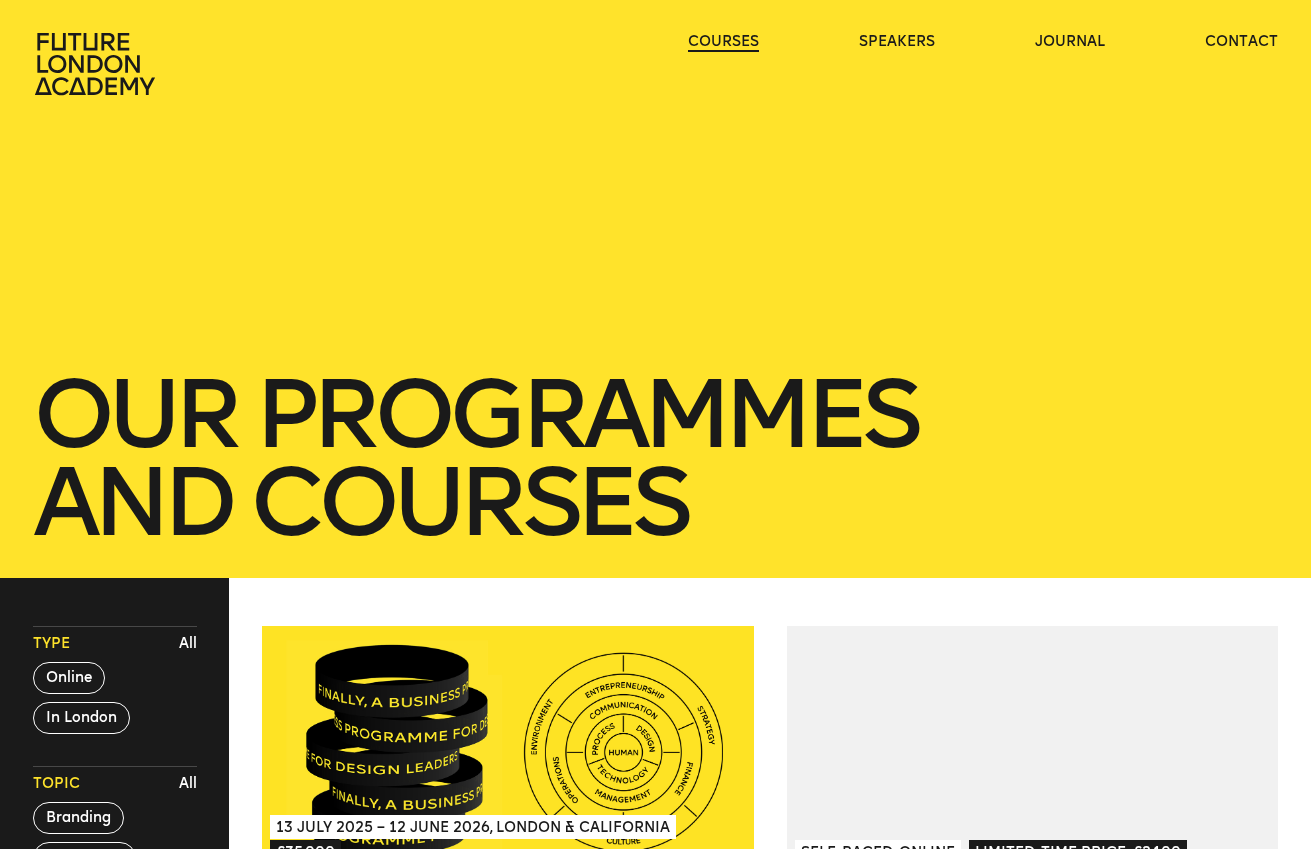 click on "courses" at bounding box center (723, 42) 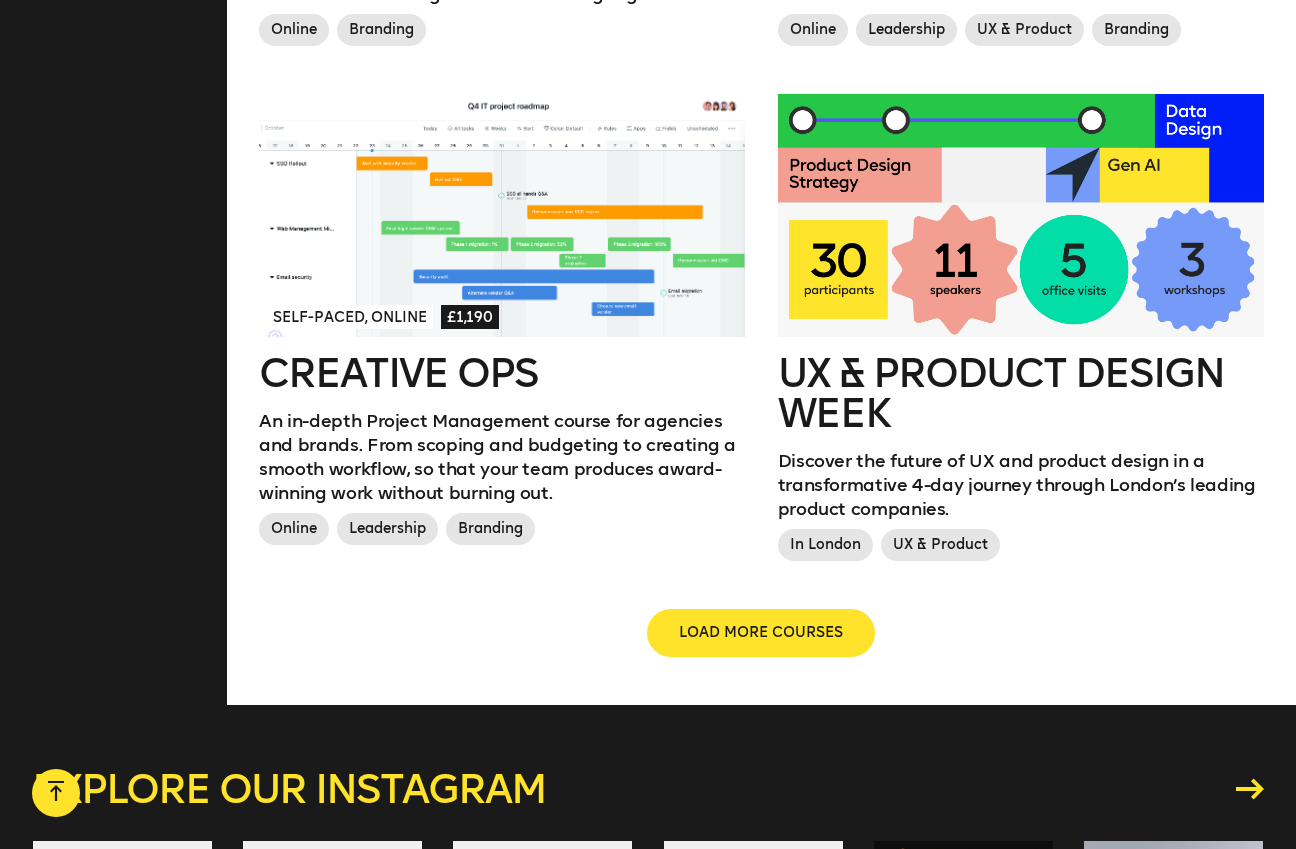 scroll, scrollTop: 2175, scrollLeft: 0, axis: vertical 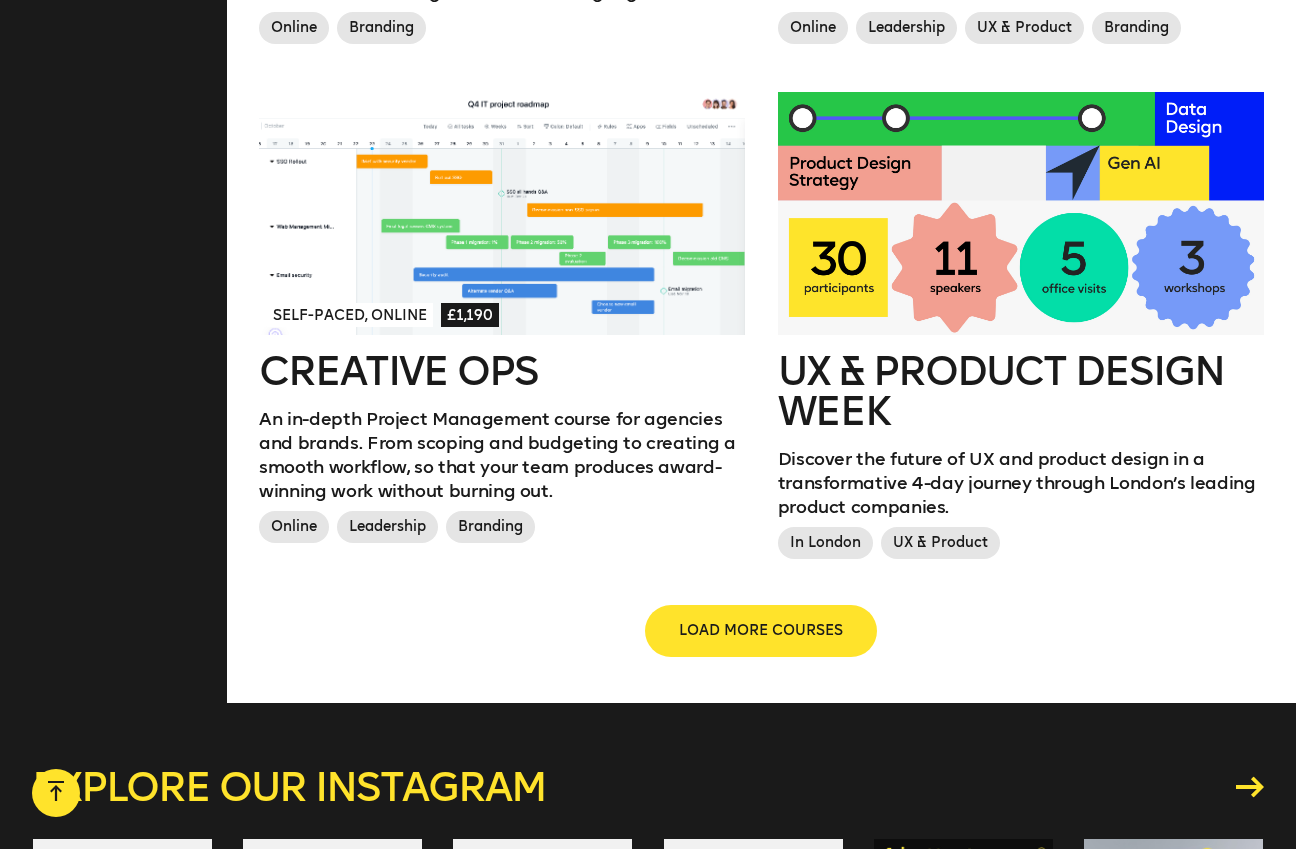 click on "LOAD MORE COURSES" at bounding box center (761, 631) 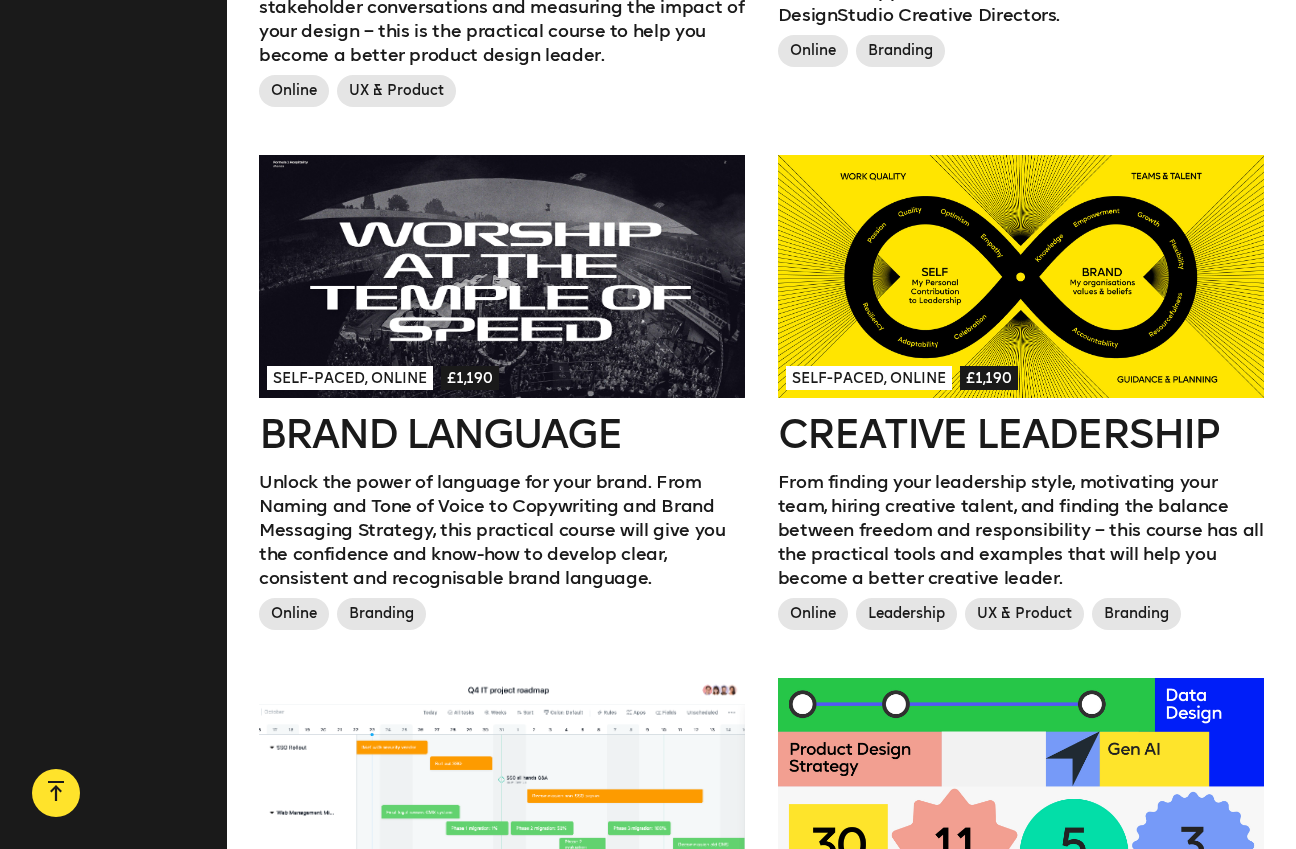 scroll, scrollTop: 1585, scrollLeft: 0, axis: vertical 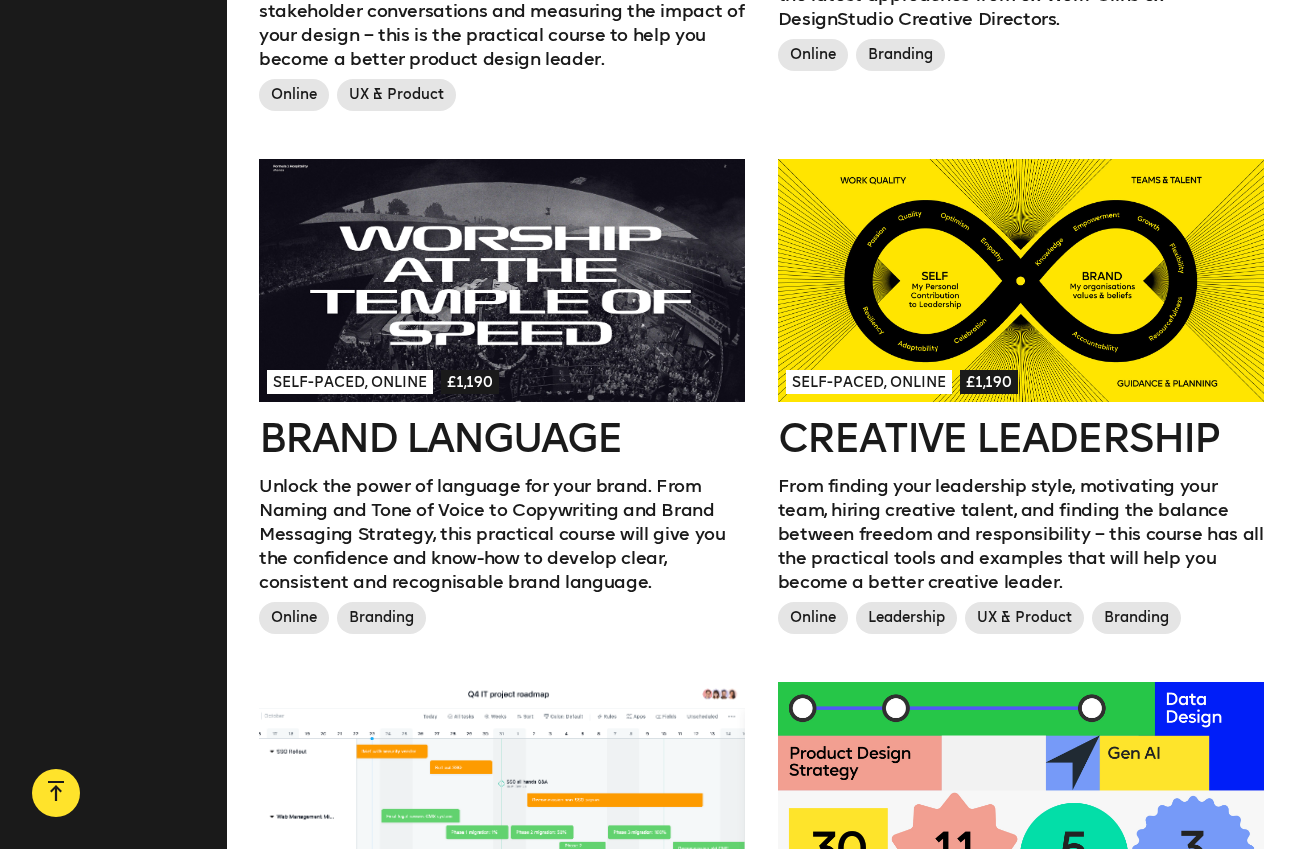 click on "Self-paced, Online £1,190" at bounding box center (502, 381) 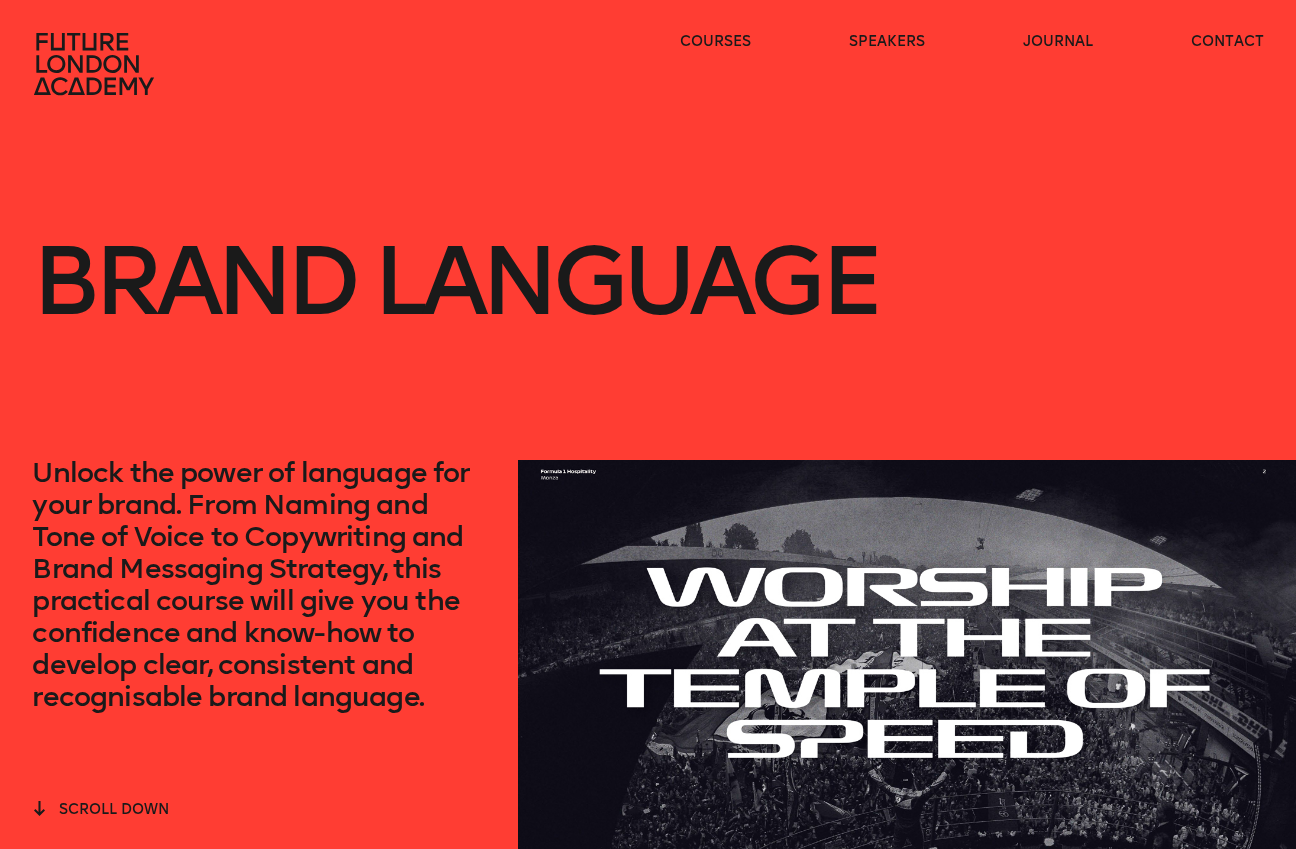 scroll, scrollTop: 0, scrollLeft: 0, axis: both 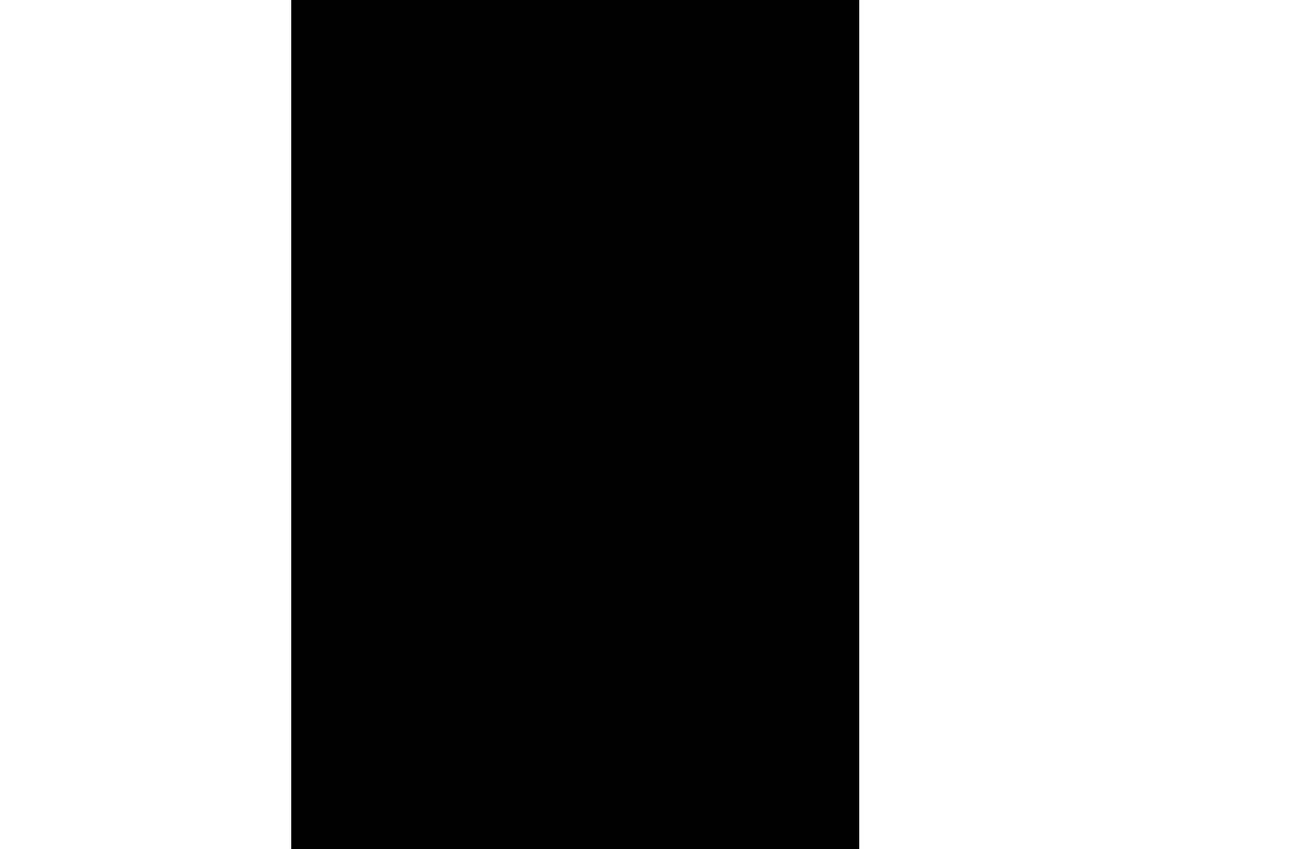 click on "Co-Founder of  Wolff Olins" at bounding box center [264, 25835] 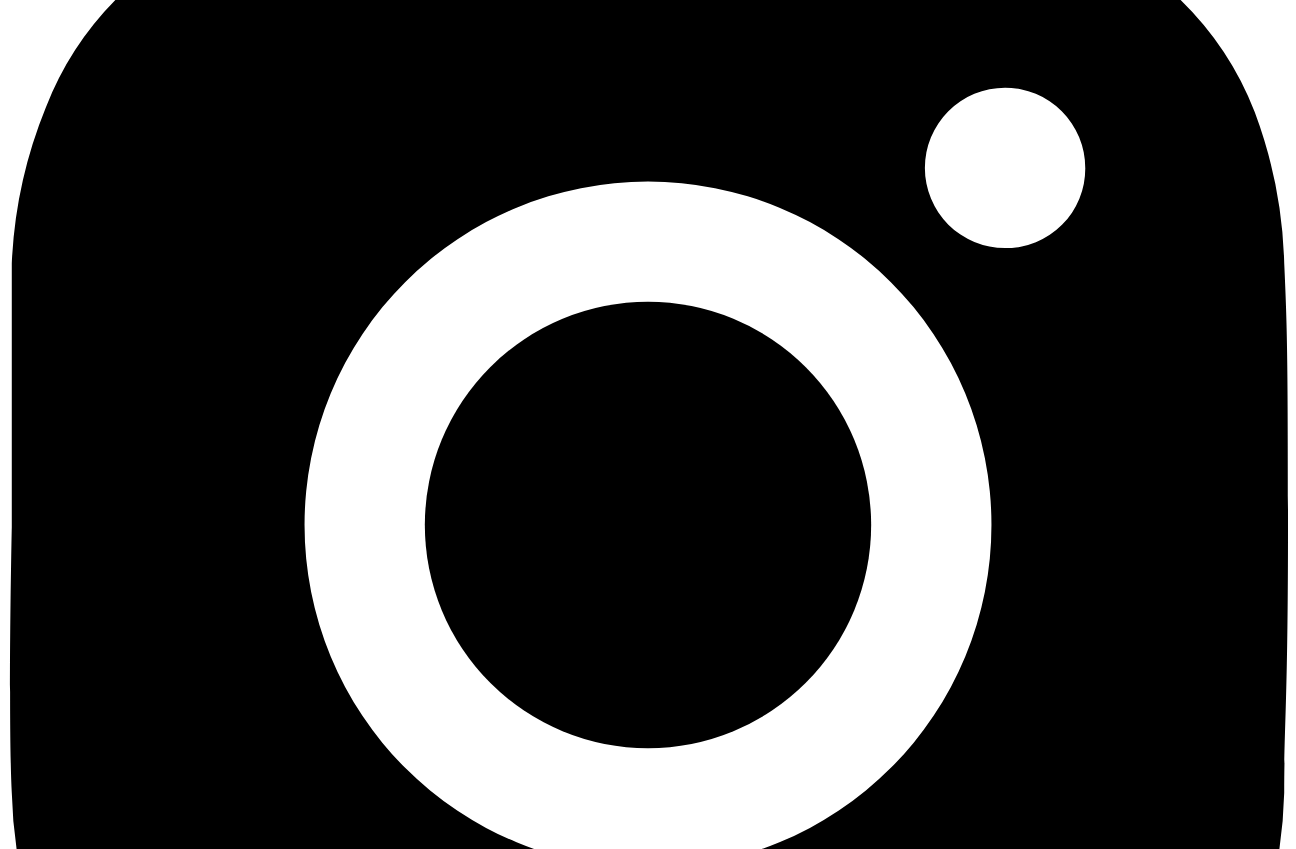 scroll, scrollTop: 4079, scrollLeft: 0, axis: vertical 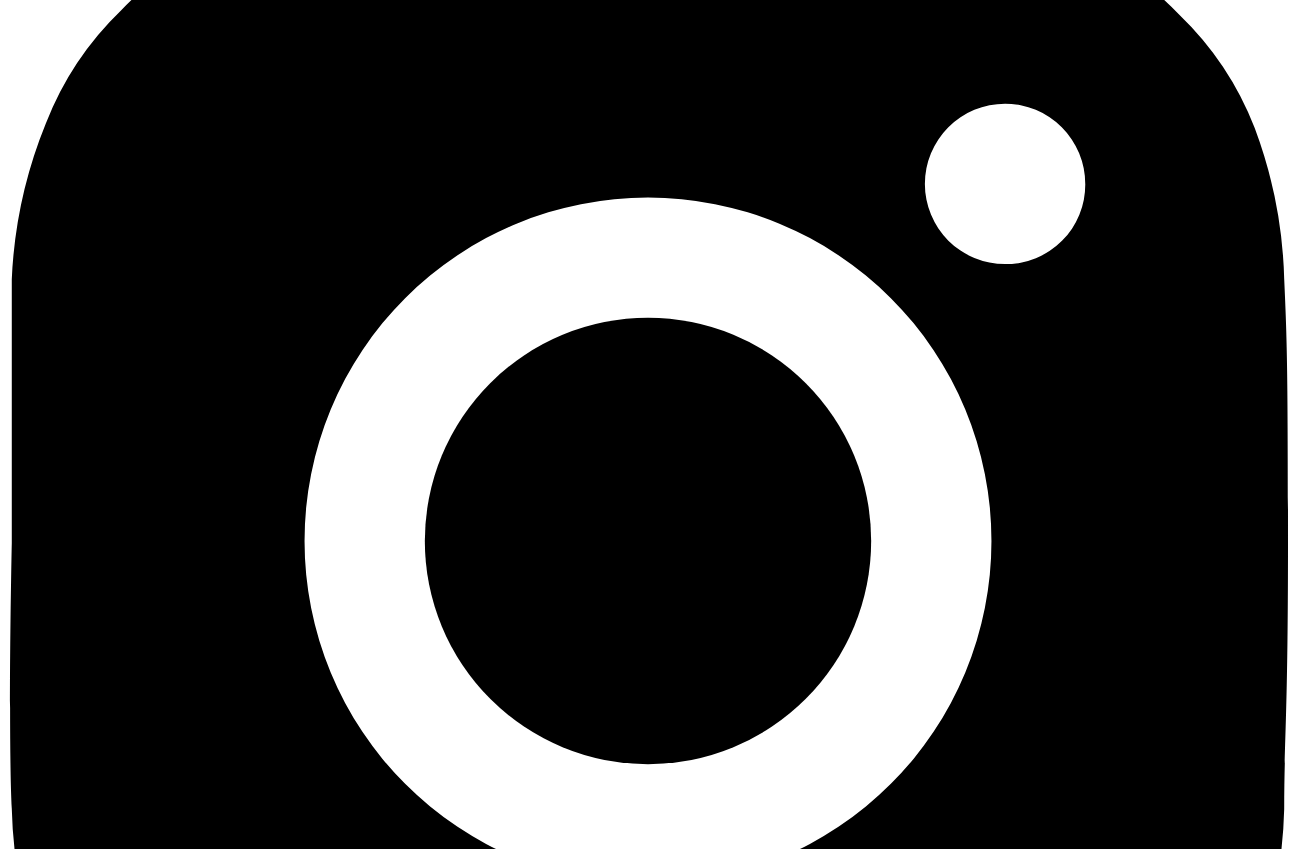 click at bounding box center [650, 25500] 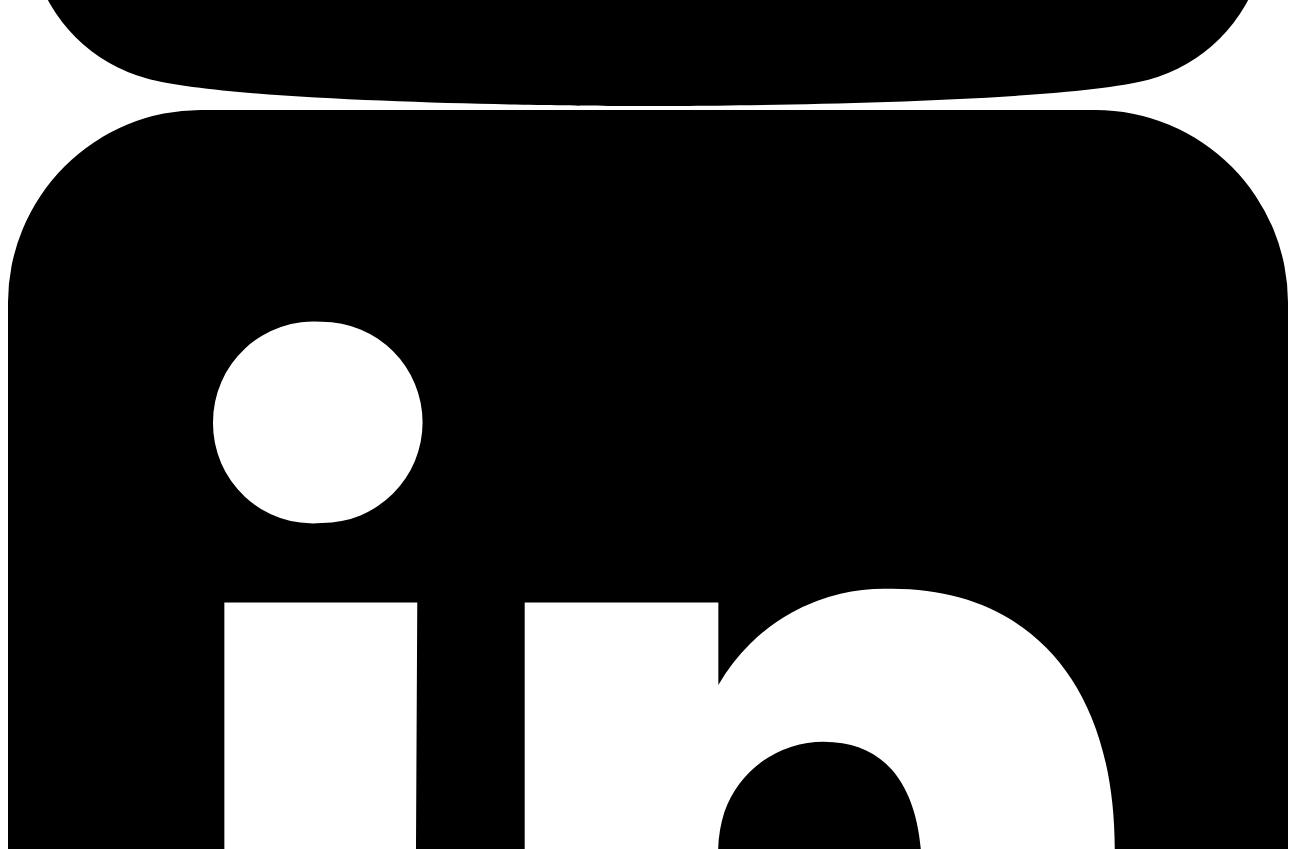 scroll, scrollTop: 6057, scrollLeft: 0, axis: vertical 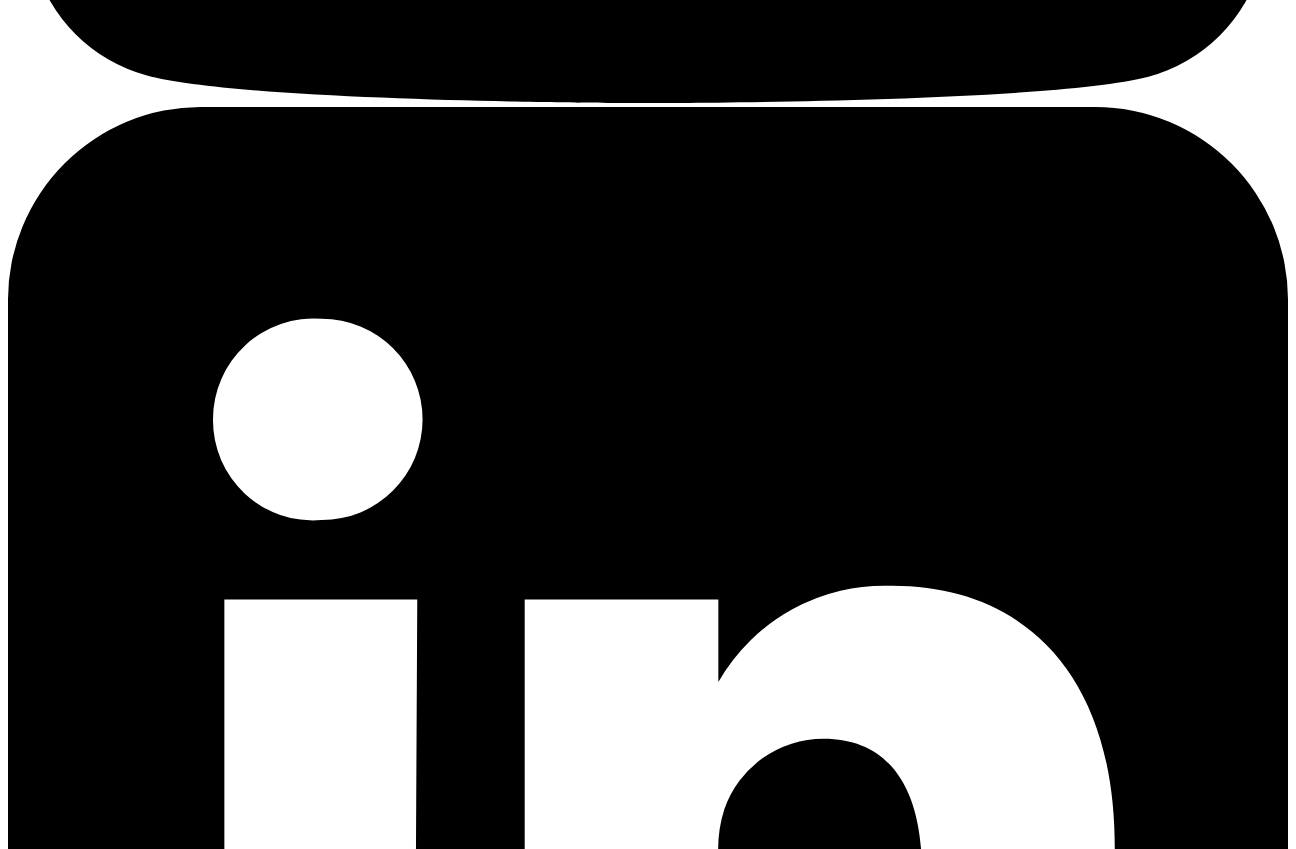 click on "I 'm not a traditional designer, is this programme right for me?" at bounding box center (648, 24628) 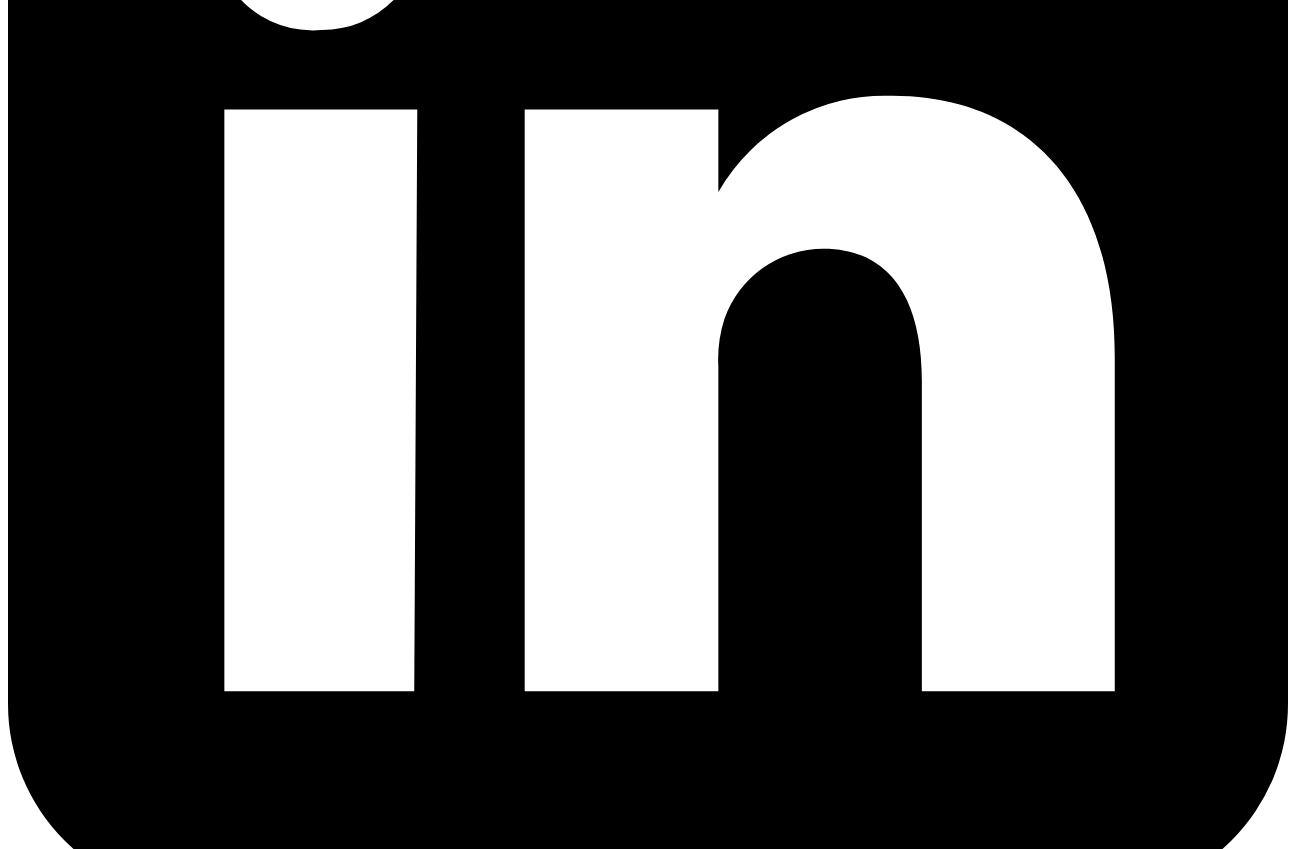scroll, scrollTop: 6572, scrollLeft: 0, axis: vertical 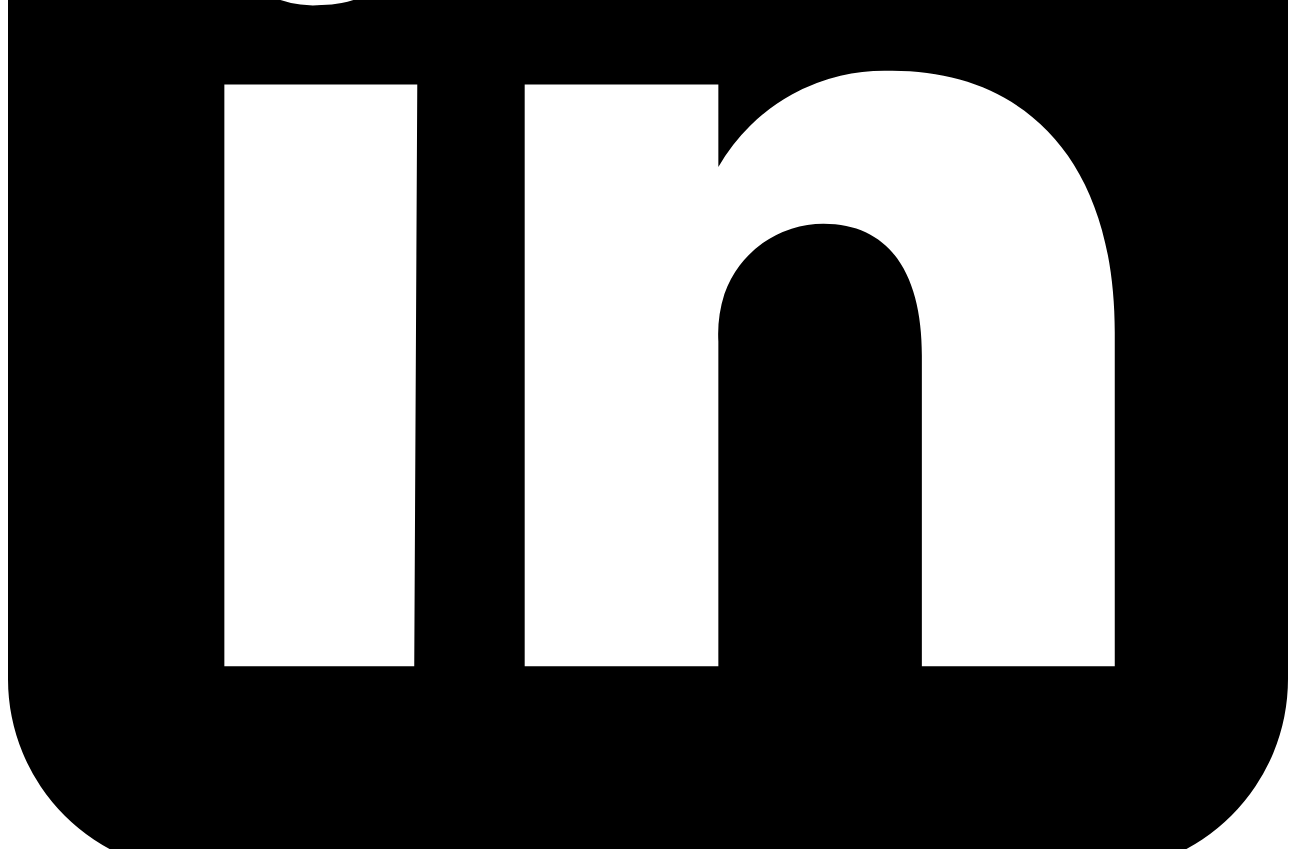 click at bounding box center [648, 32569] 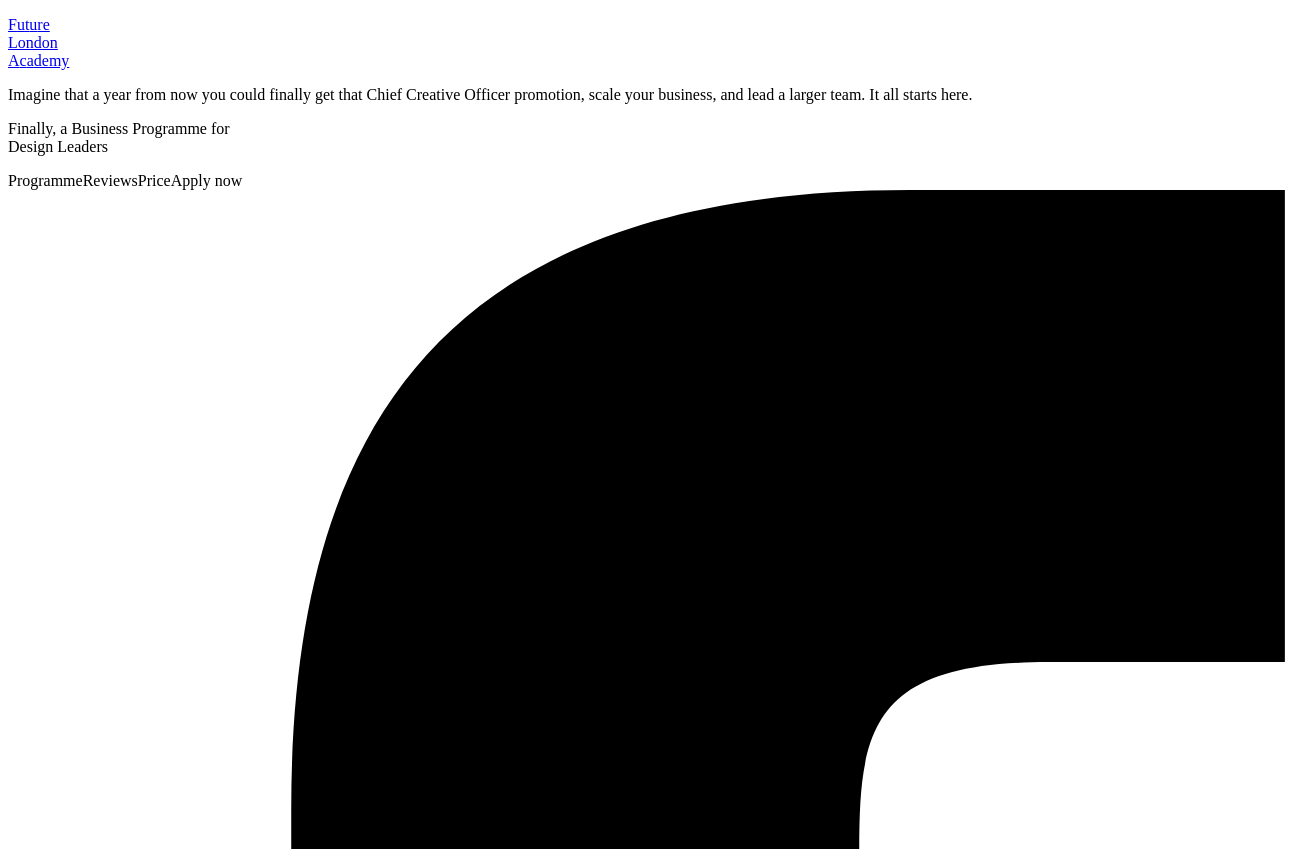 scroll, scrollTop: 0, scrollLeft: 0, axis: both 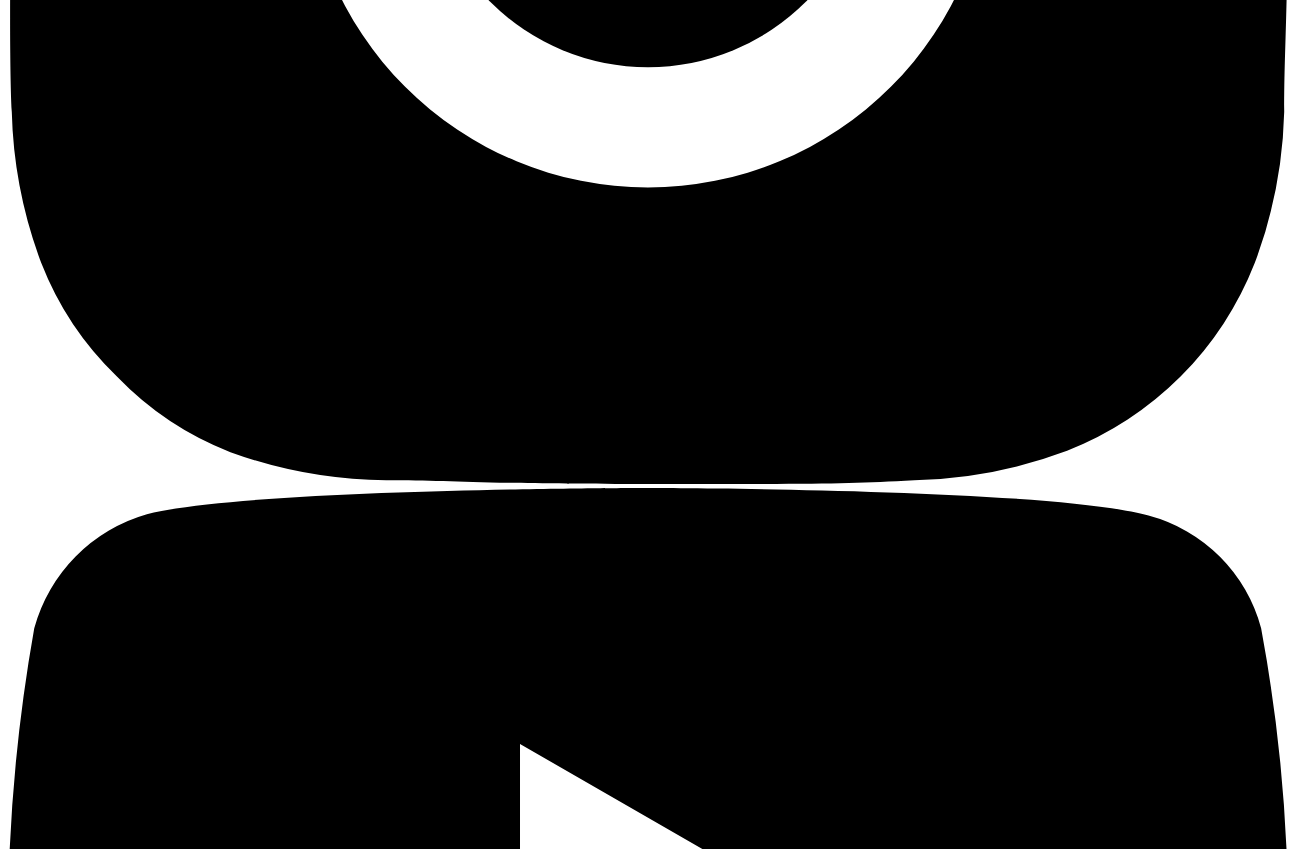 drag, startPoint x: 652, startPoint y: 393, endPoint x: 1011, endPoint y: 574, distance: 402.04727 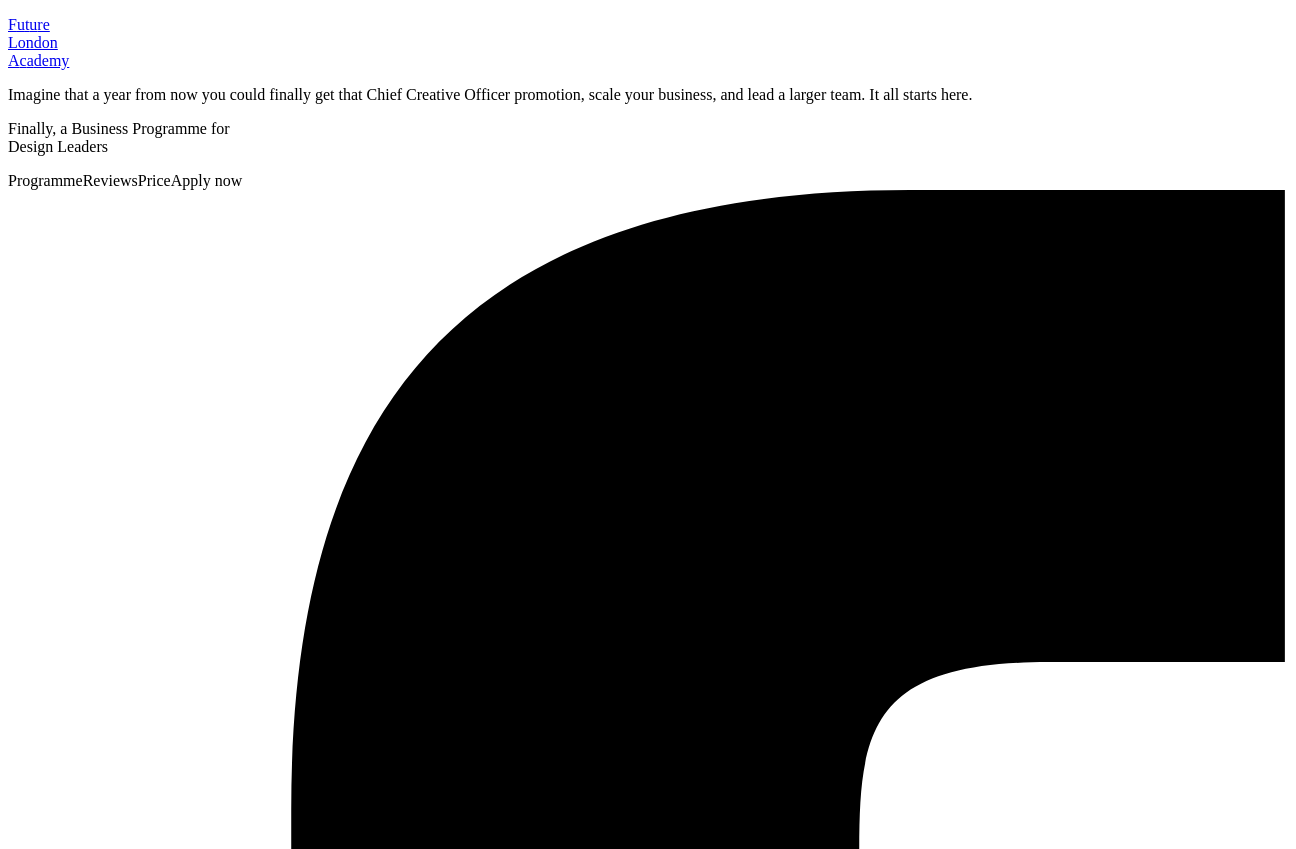 scroll, scrollTop: 0, scrollLeft: 0, axis: both 